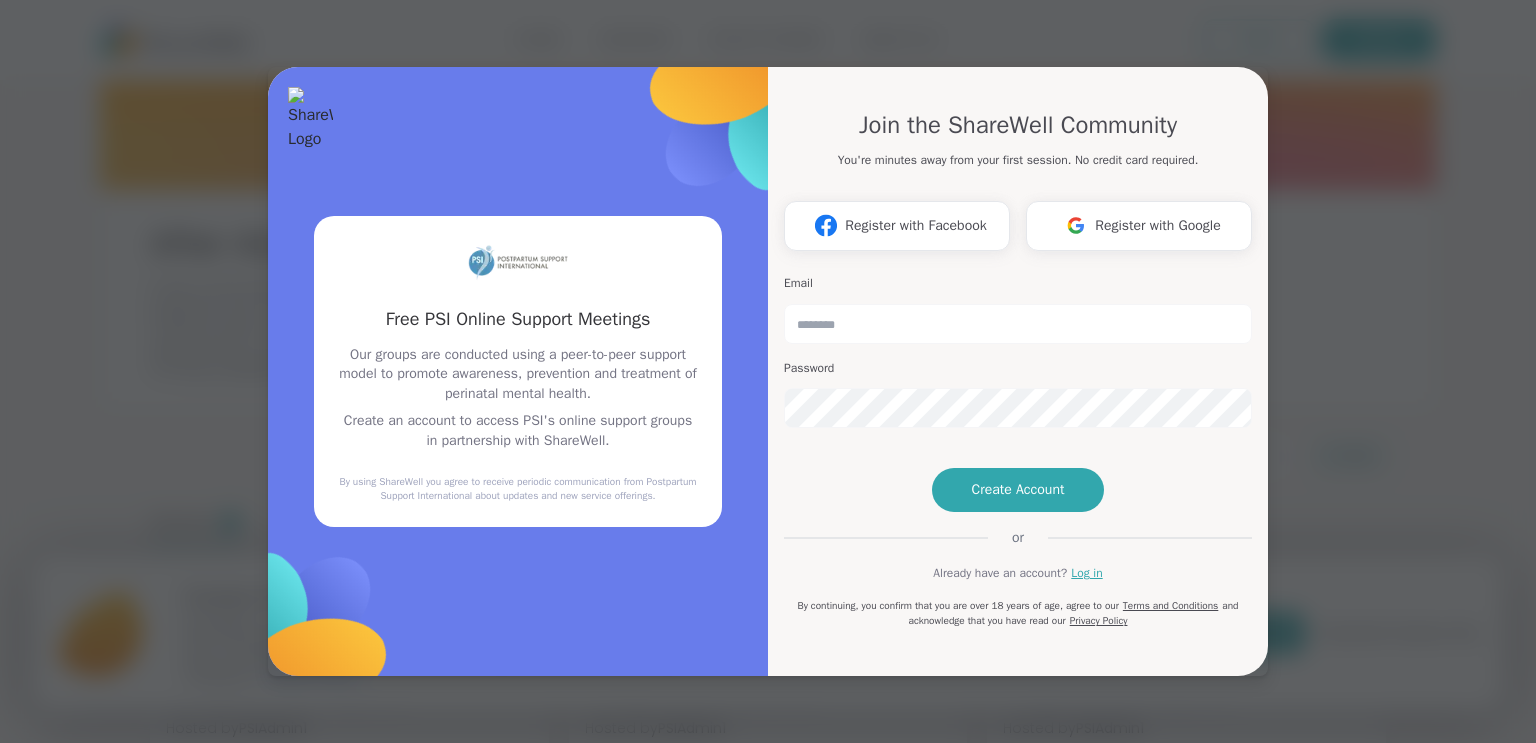 scroll, scrollTop: 0, scrollLeft: 0, axis: both 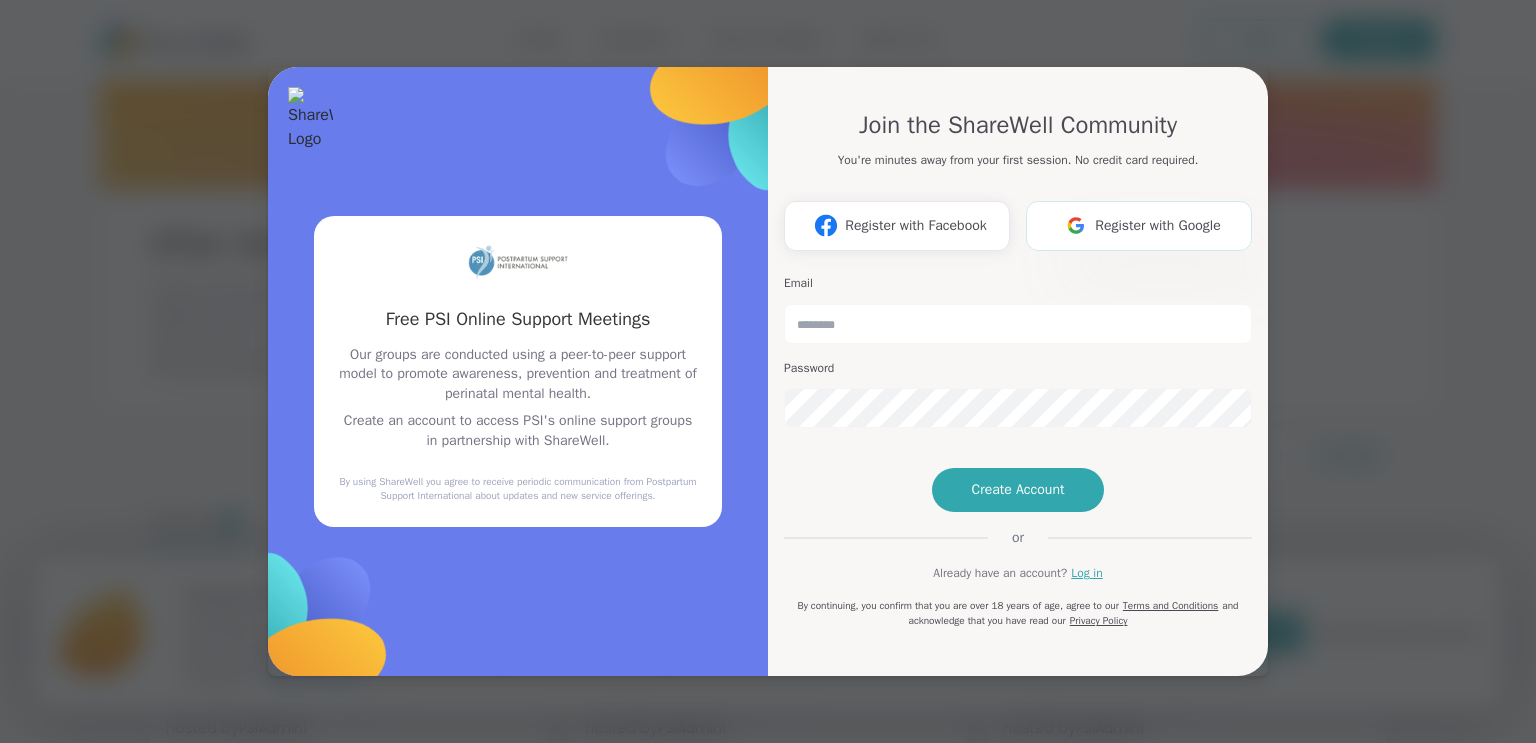 click on "Register with Google" at bounding box center [1158, 225] 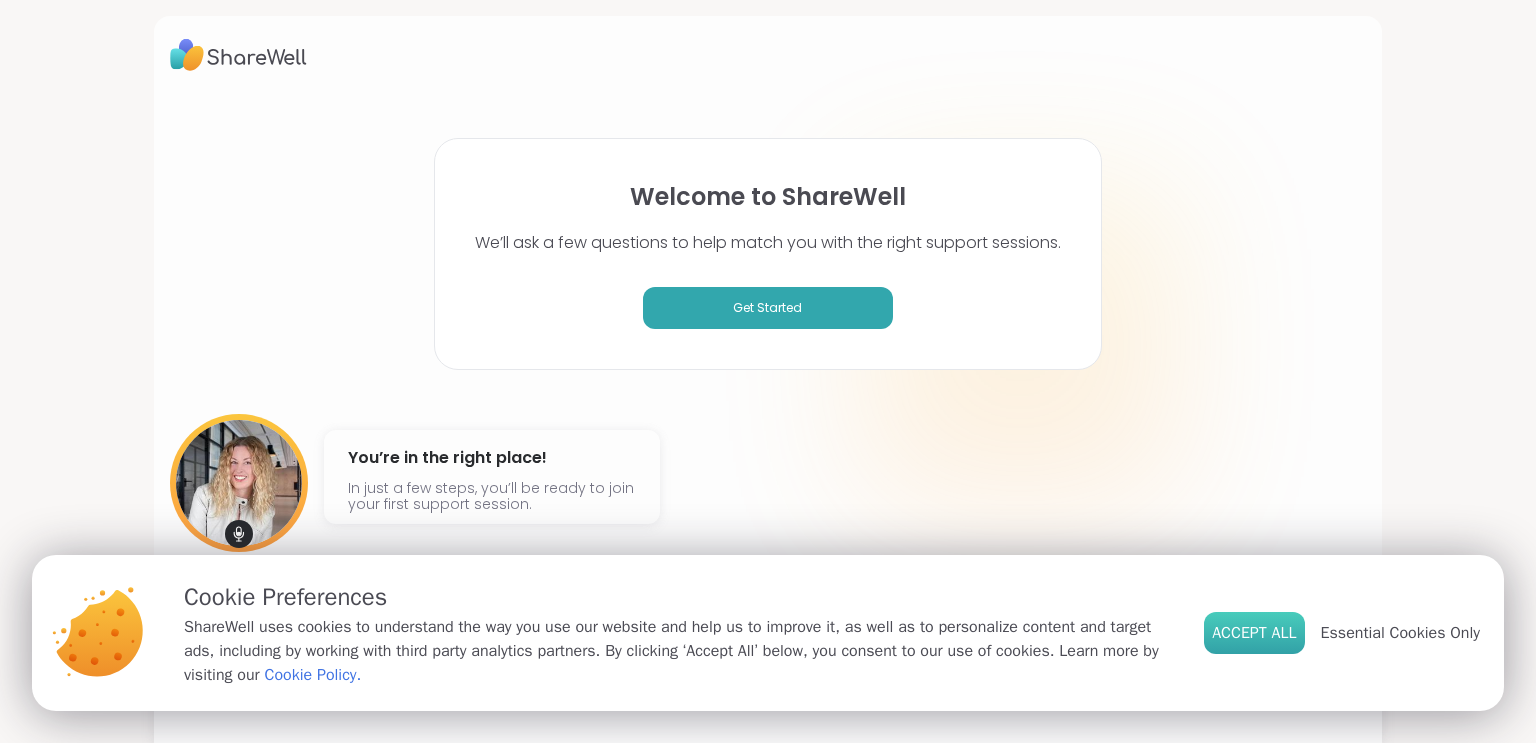 click on "Accept All" at bounding box center (1254, 633) 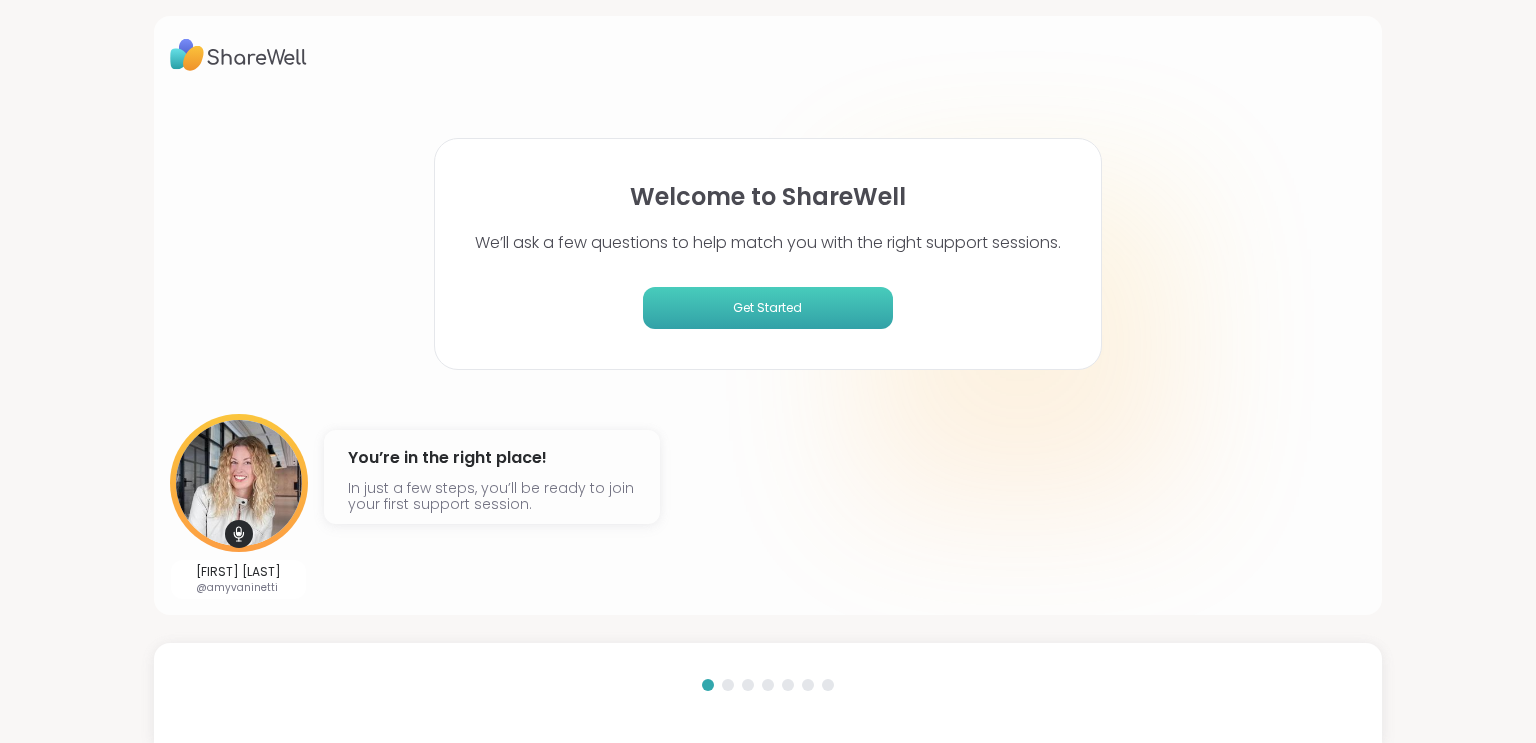 click on "Get Started" at bounding box center (768, 308) 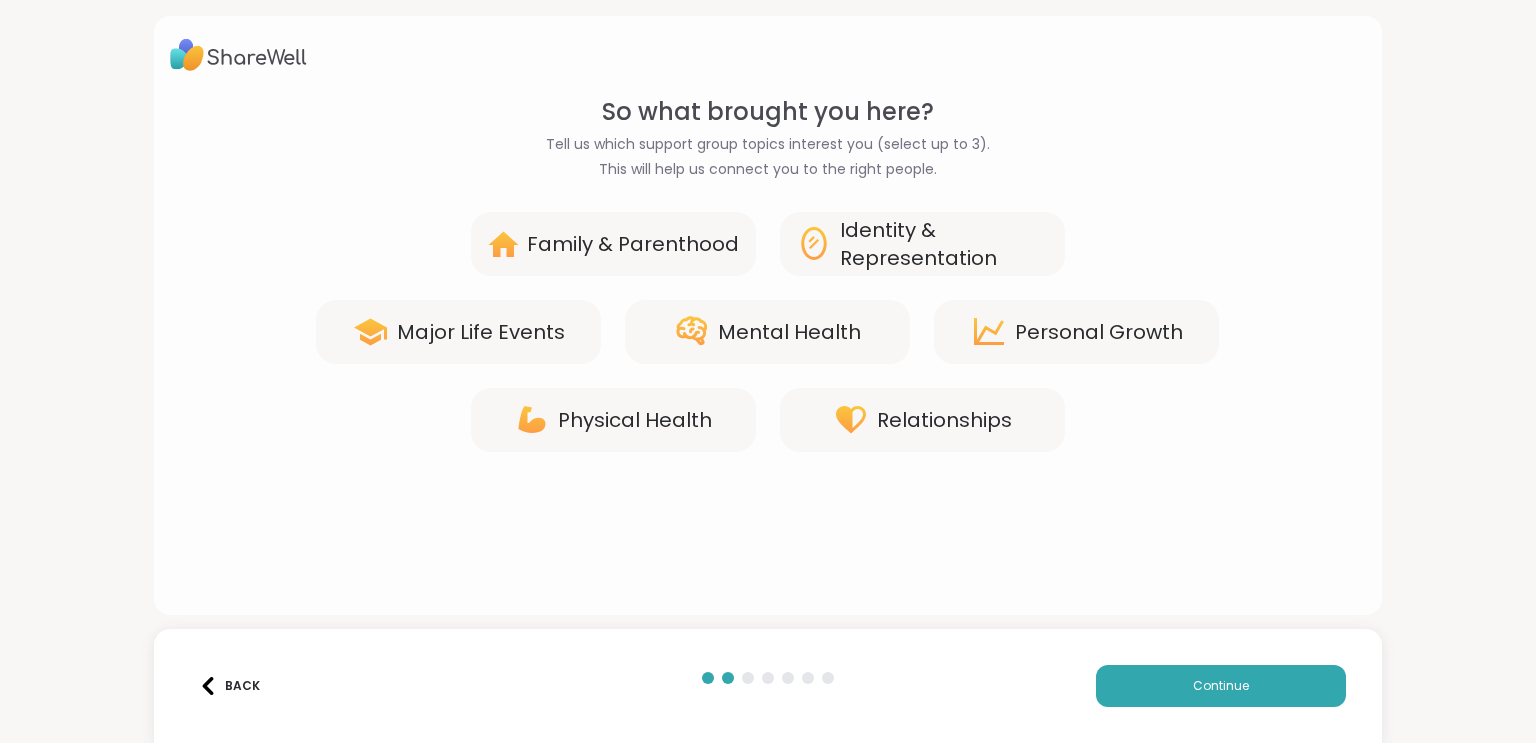 click on "Mental Health" at bounding box center [789, 332] 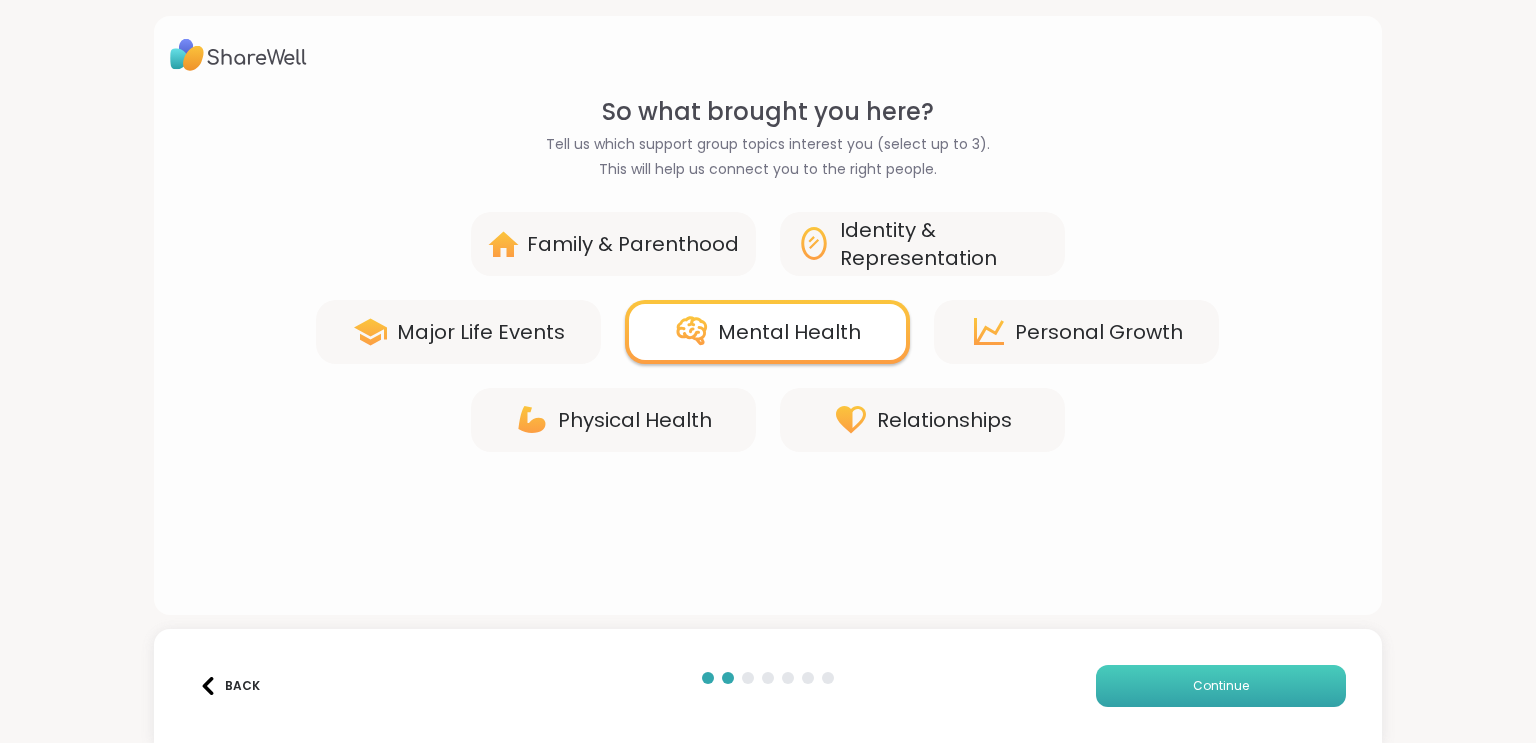 click on "Continue" at bounding box center [1221, 686] 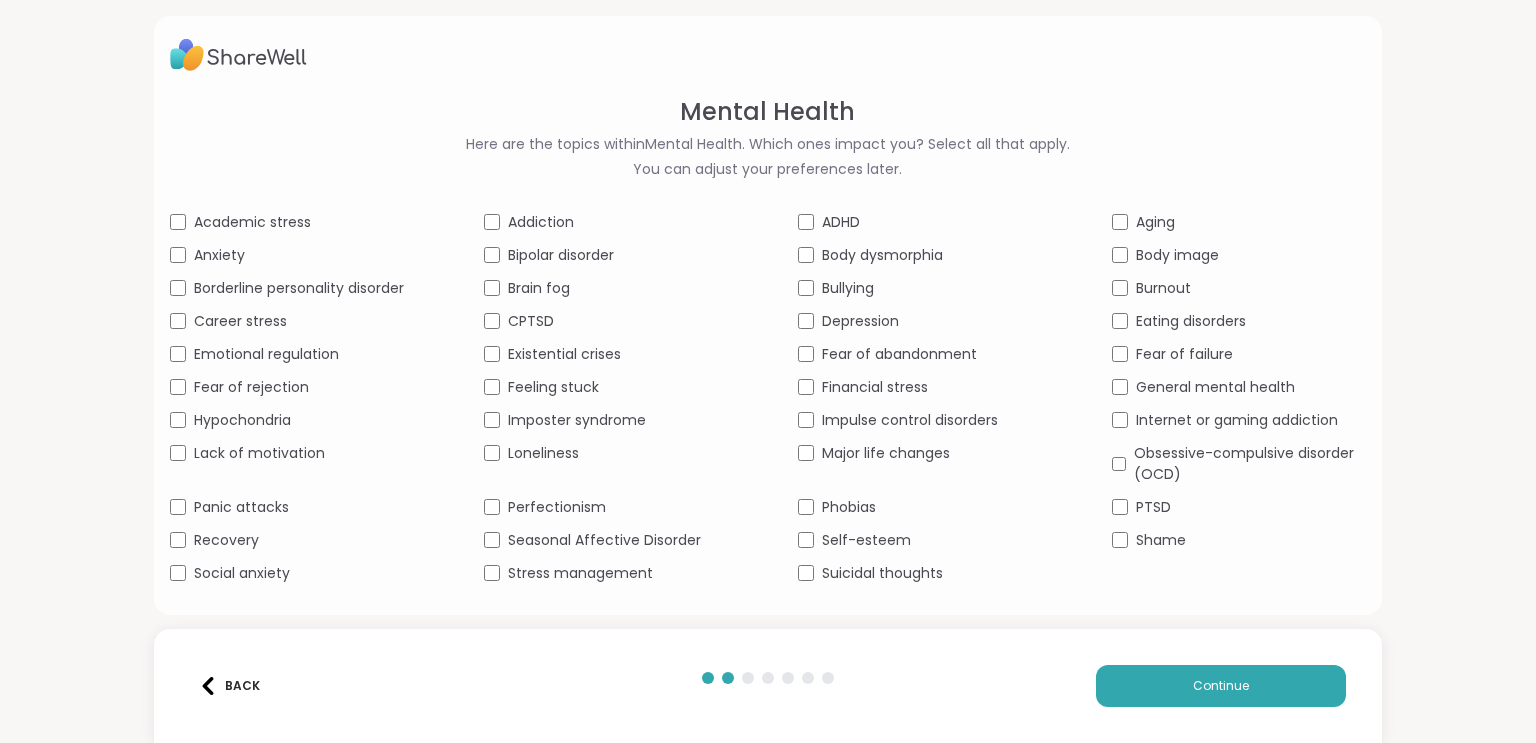 click on "Back" at bounding box center (229, 686) 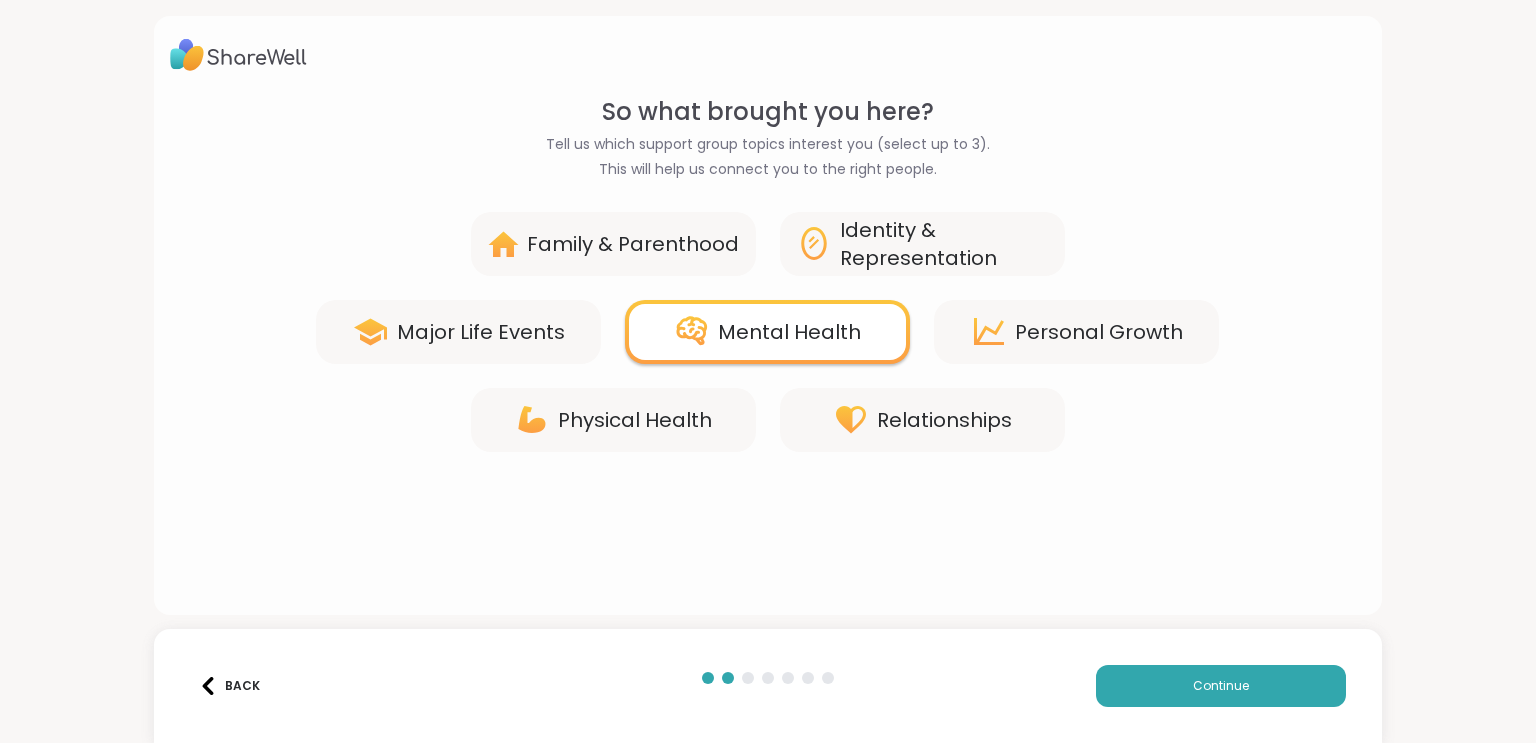 click on "Family & Parenthood" at bounding box center (633, 244) 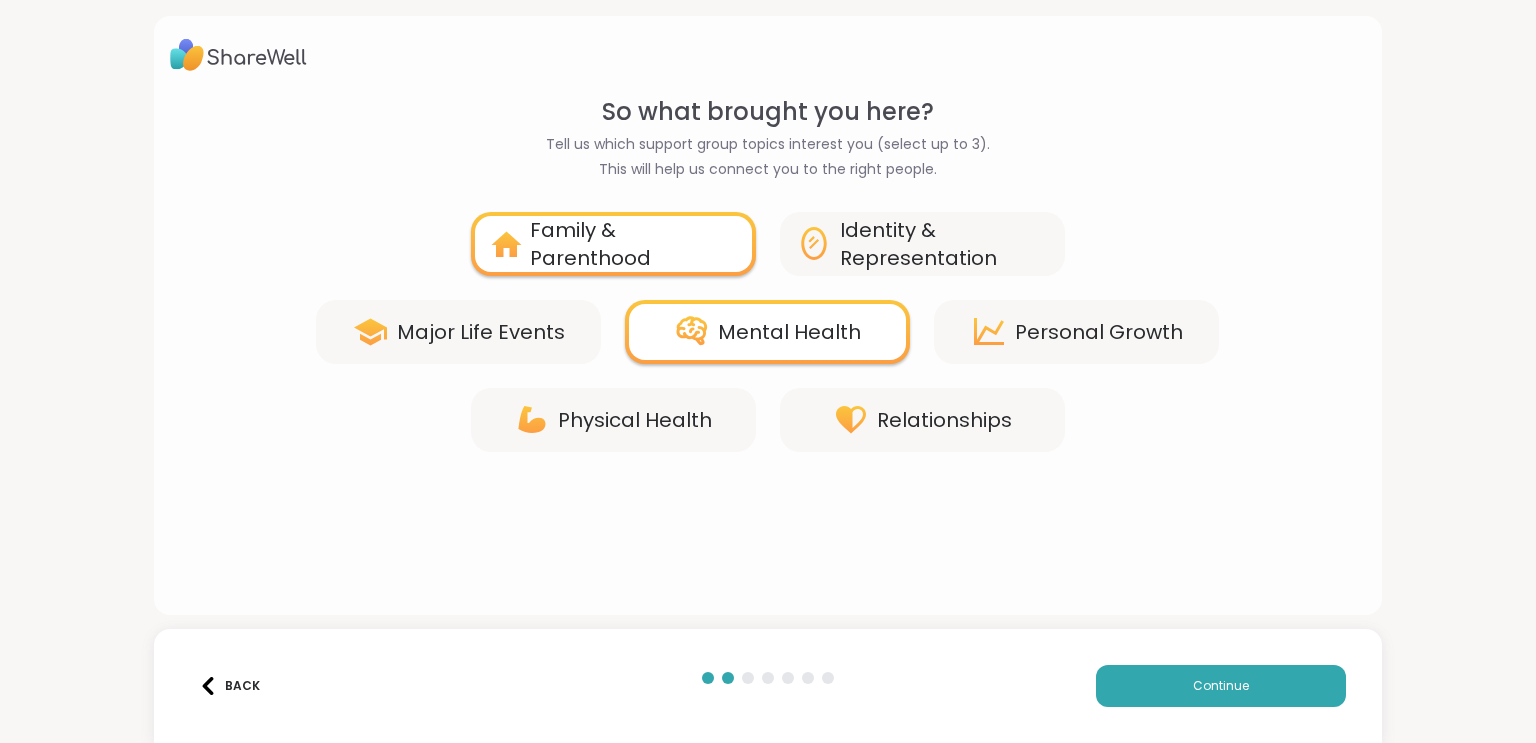 click on "Mental Health" at bounding box center (789, 332) 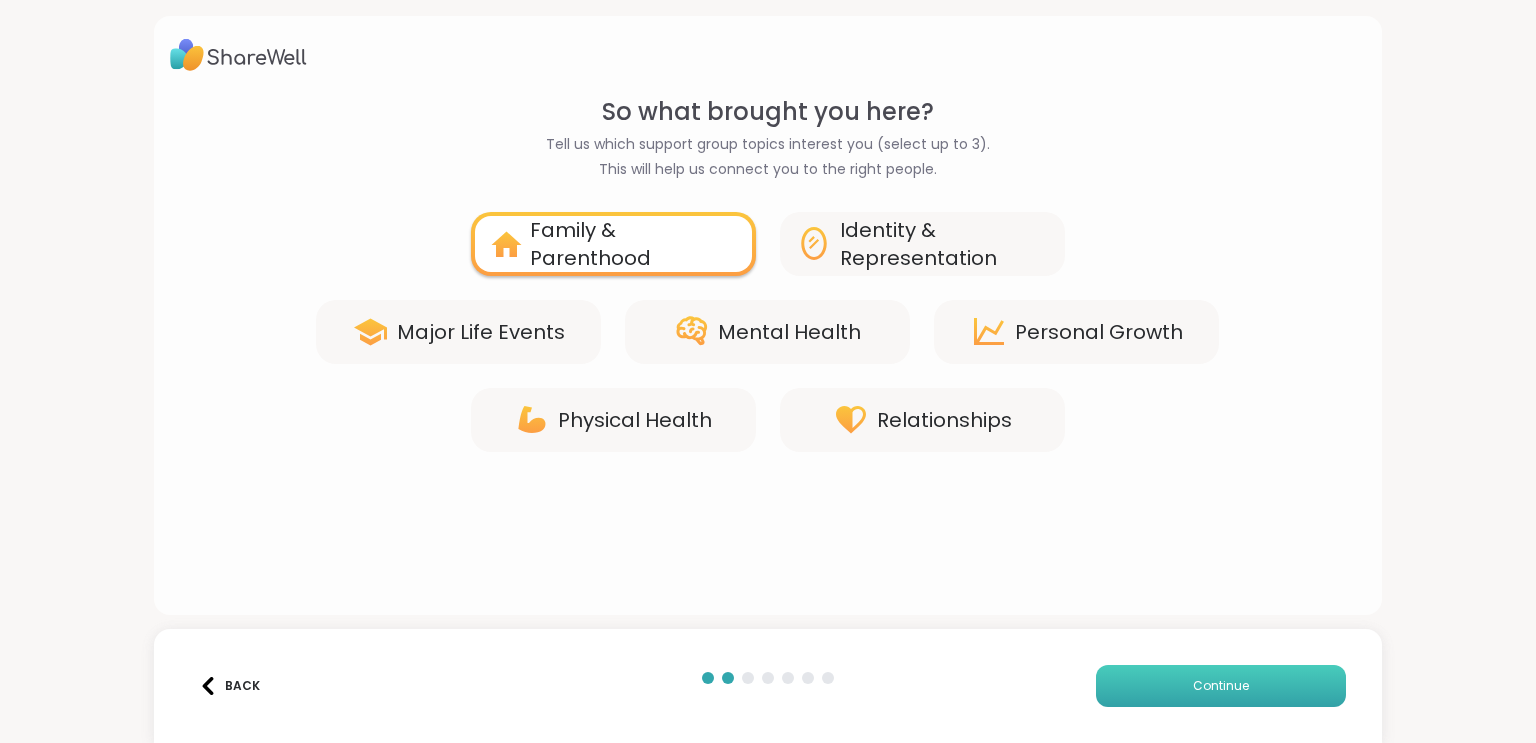click on "Continue" at bounding box center (1221, 686) 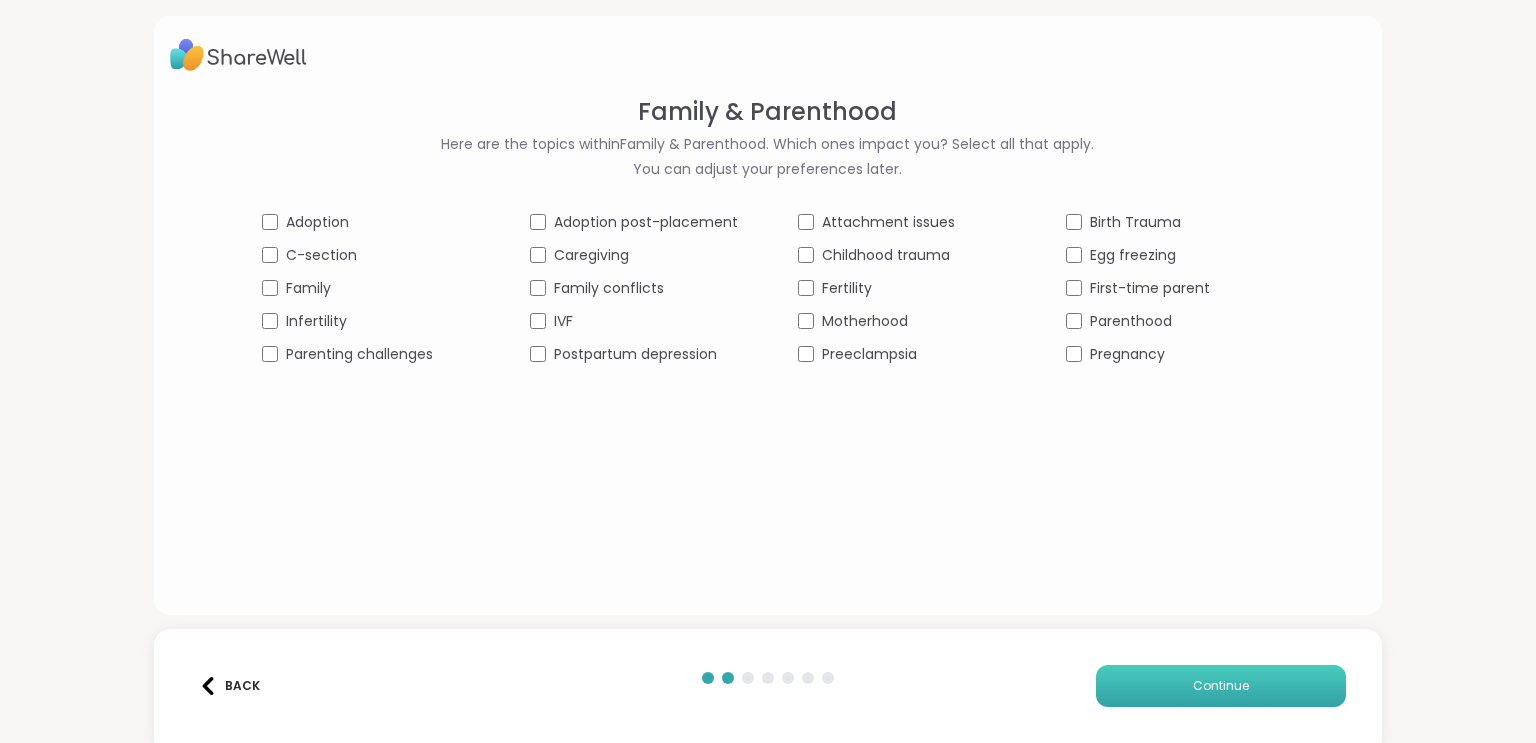 click on "Continue" at bounding box center [1221, 686] 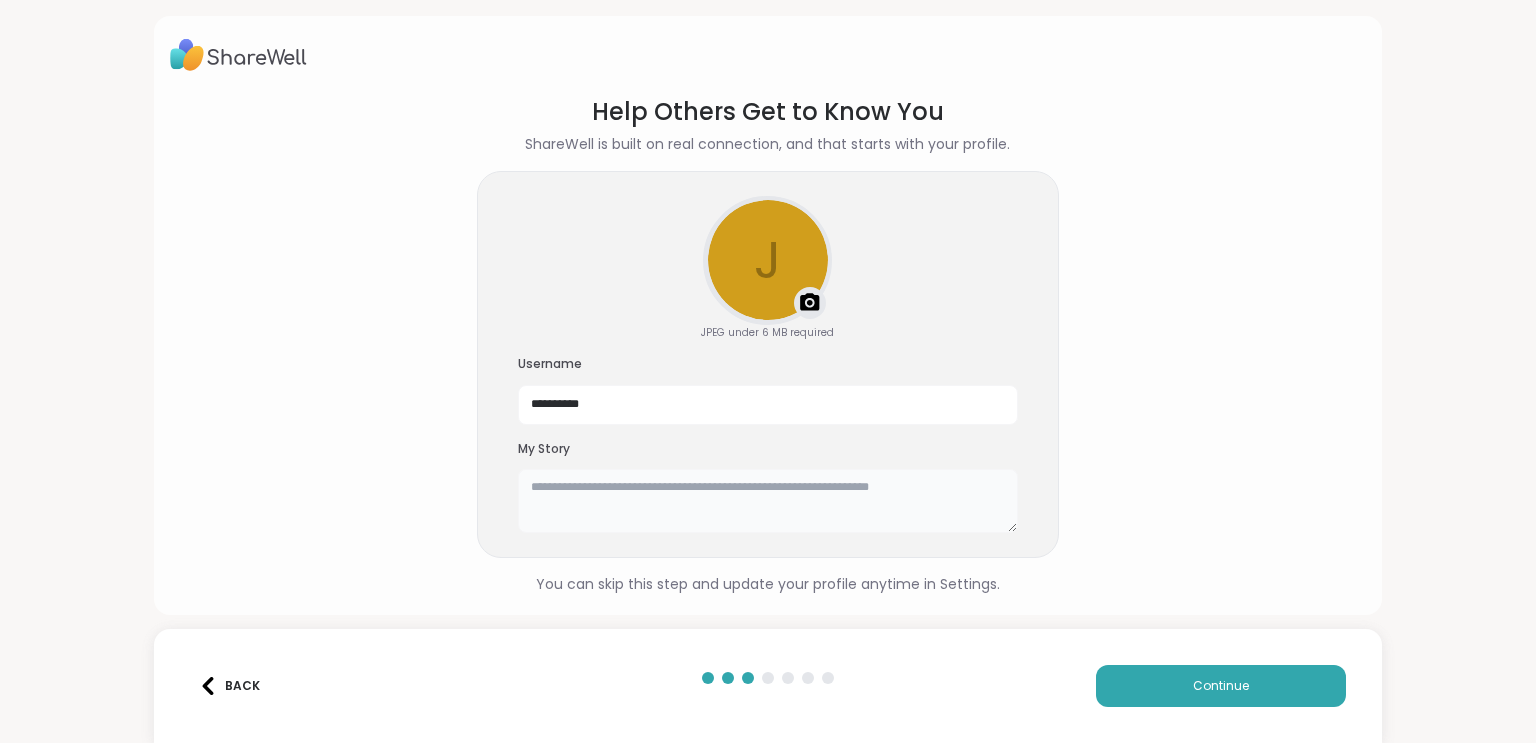 click at bounding box center [768, 501] 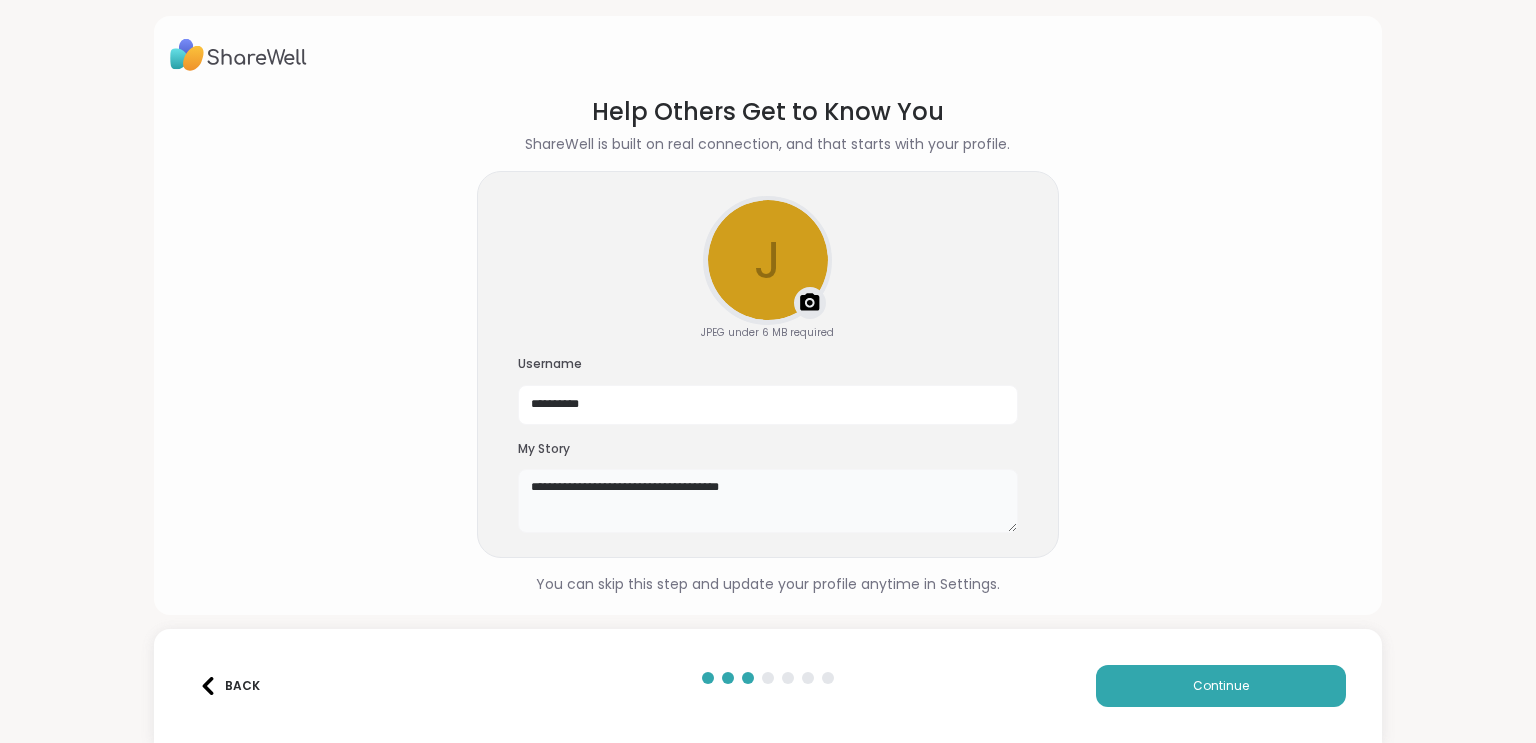 type on "**********" 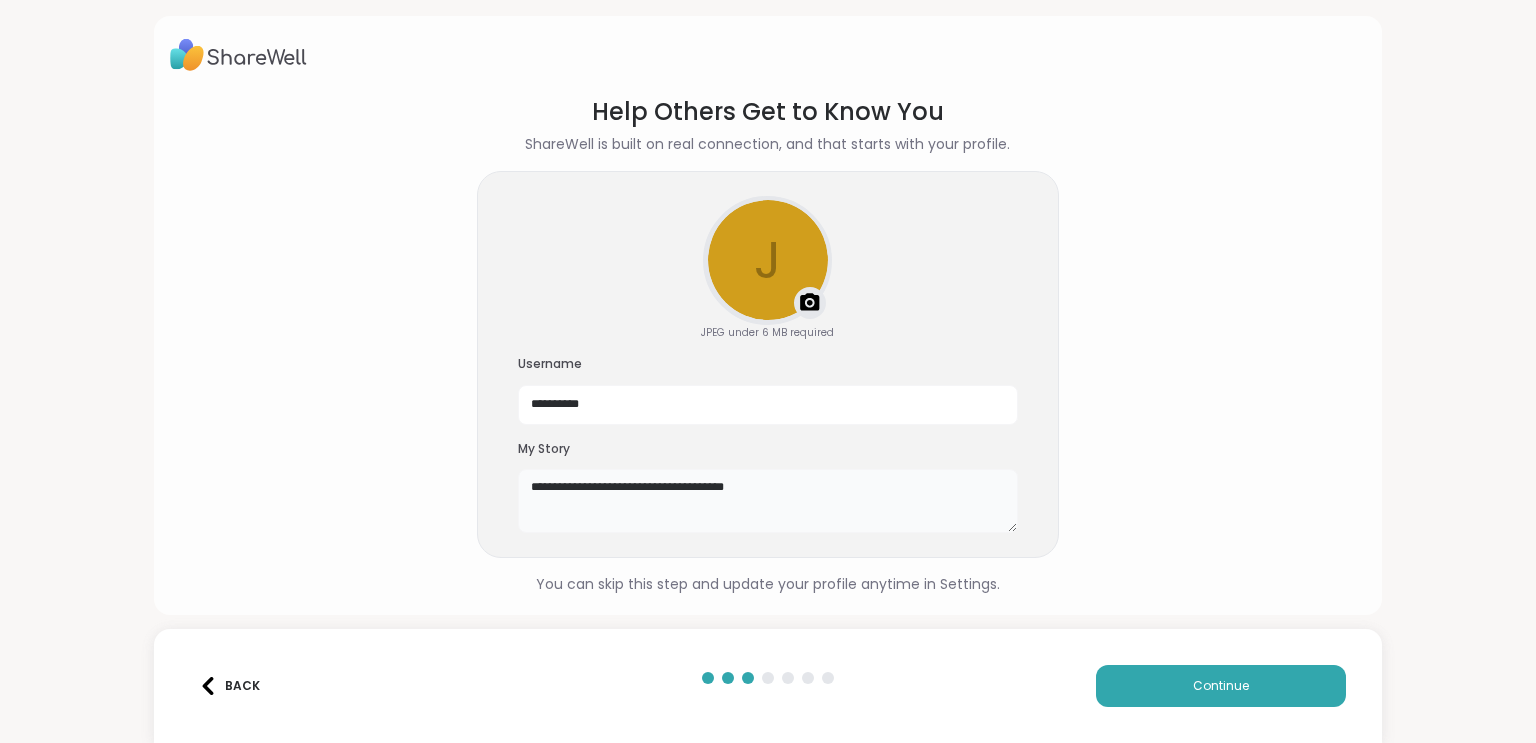 drag, startPoint x: 784, startPoint y: 499, endPoint x: 453, endPoint y: 477, distance: 331.73032 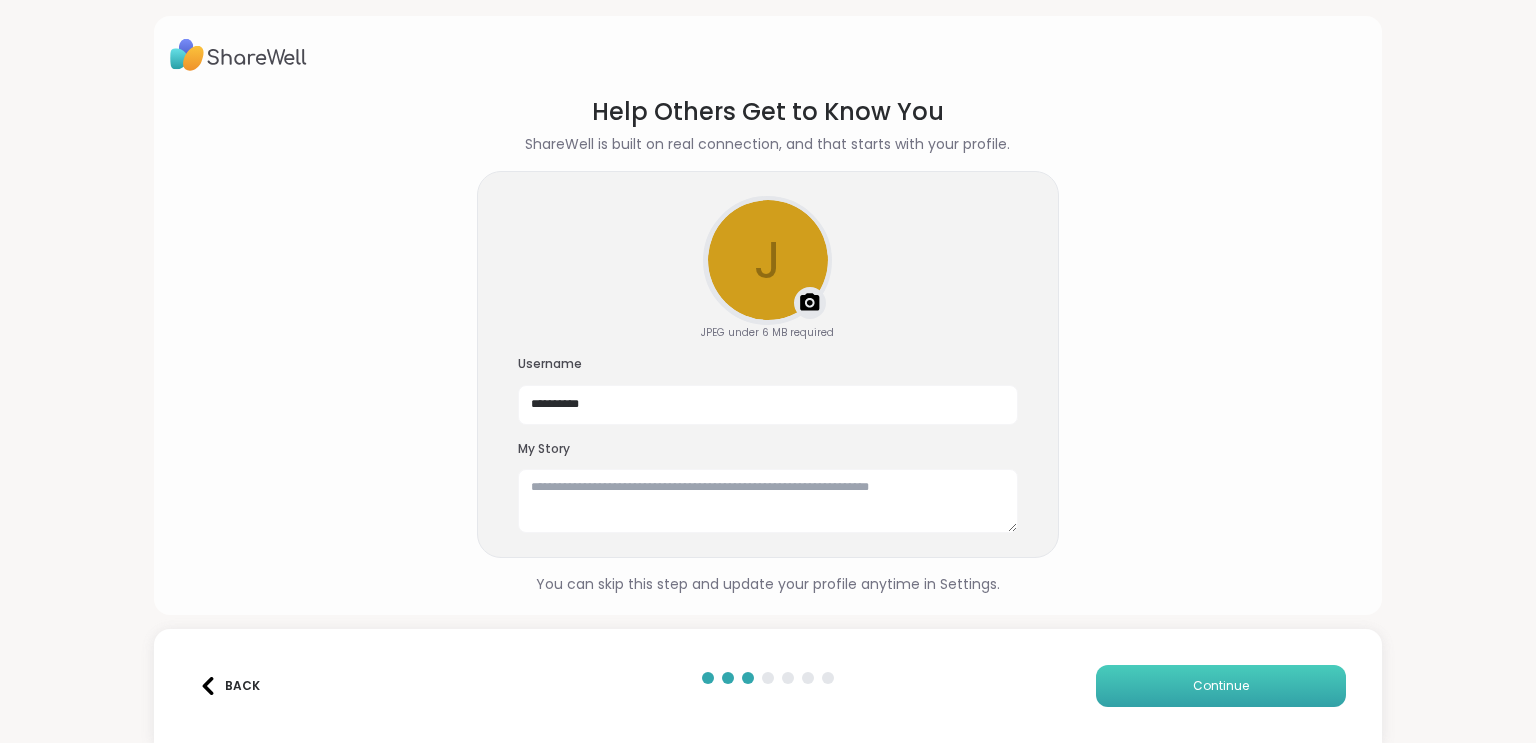 click on "Continue" at bounding box center [1221, 686] 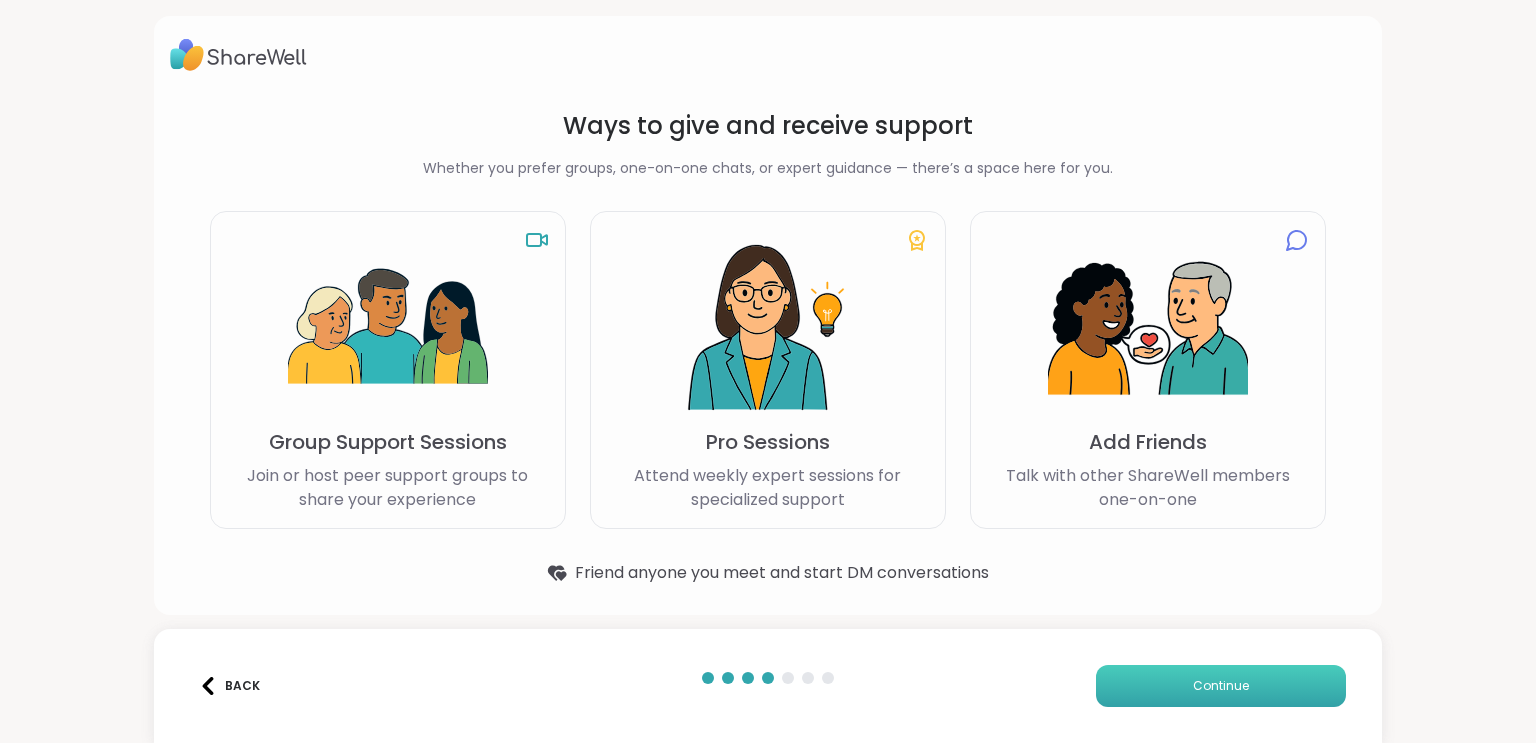click on "Continue" at bounding box center (1221, 686) 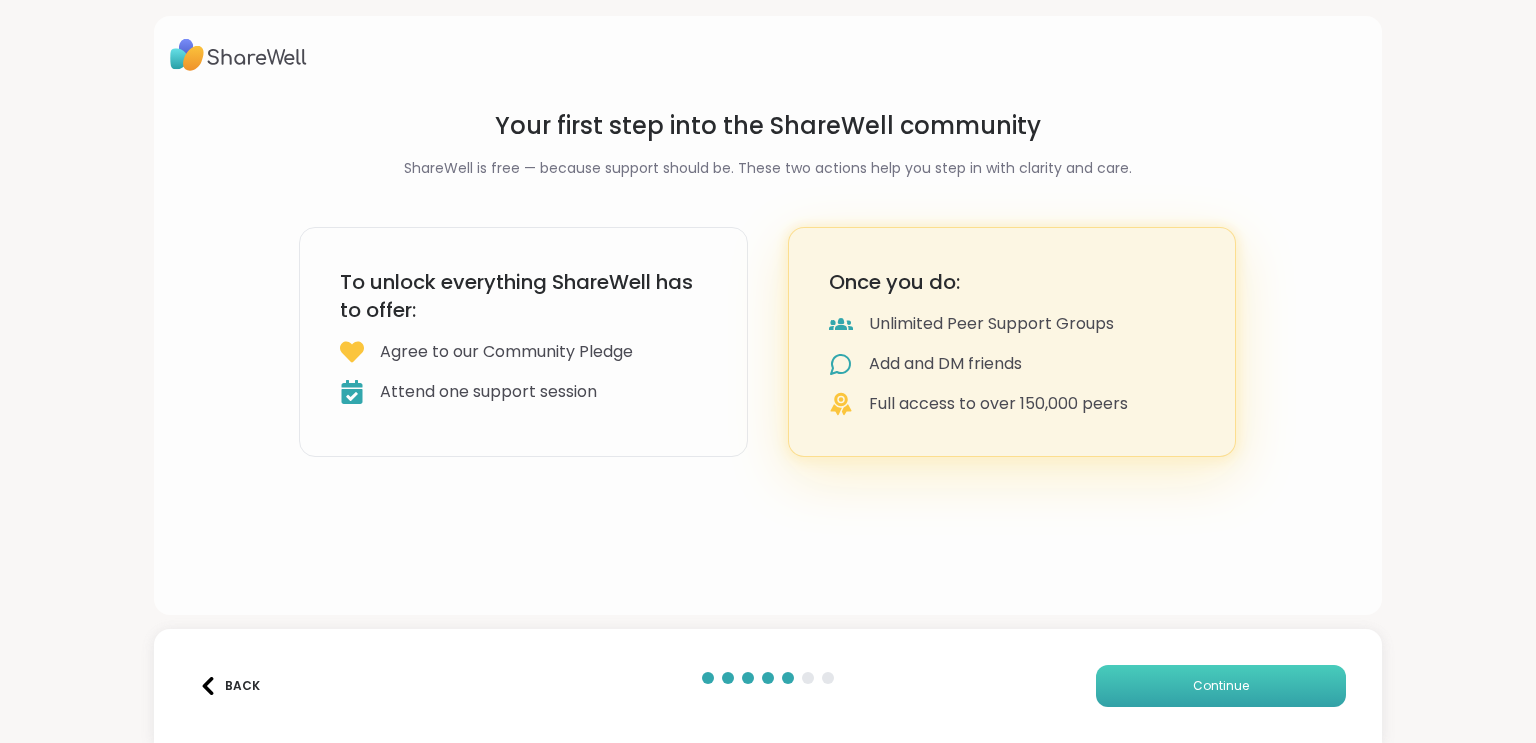 click on "Continue" at bounding box center (1221, 686) 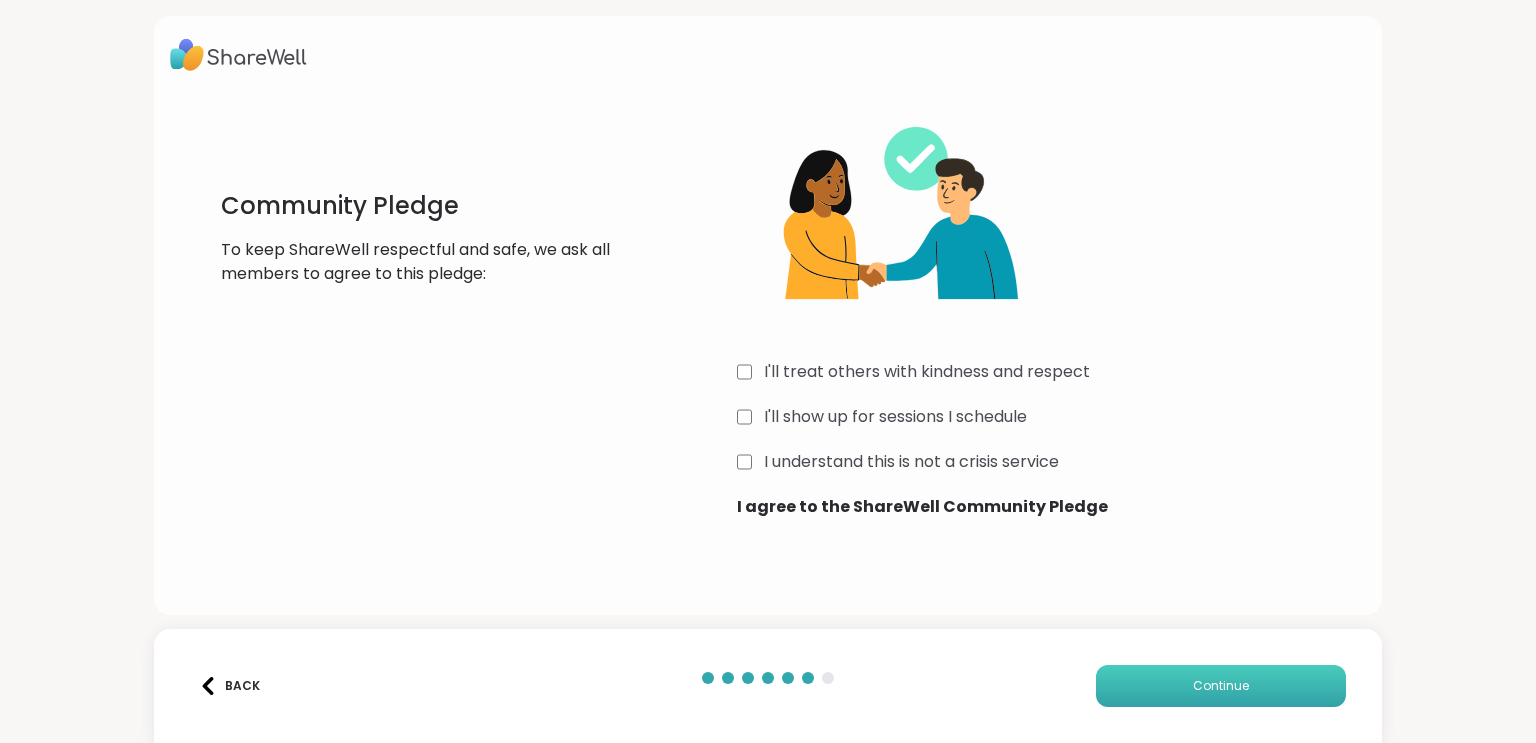 click on "Continue" at bounding box center [1221, 686] 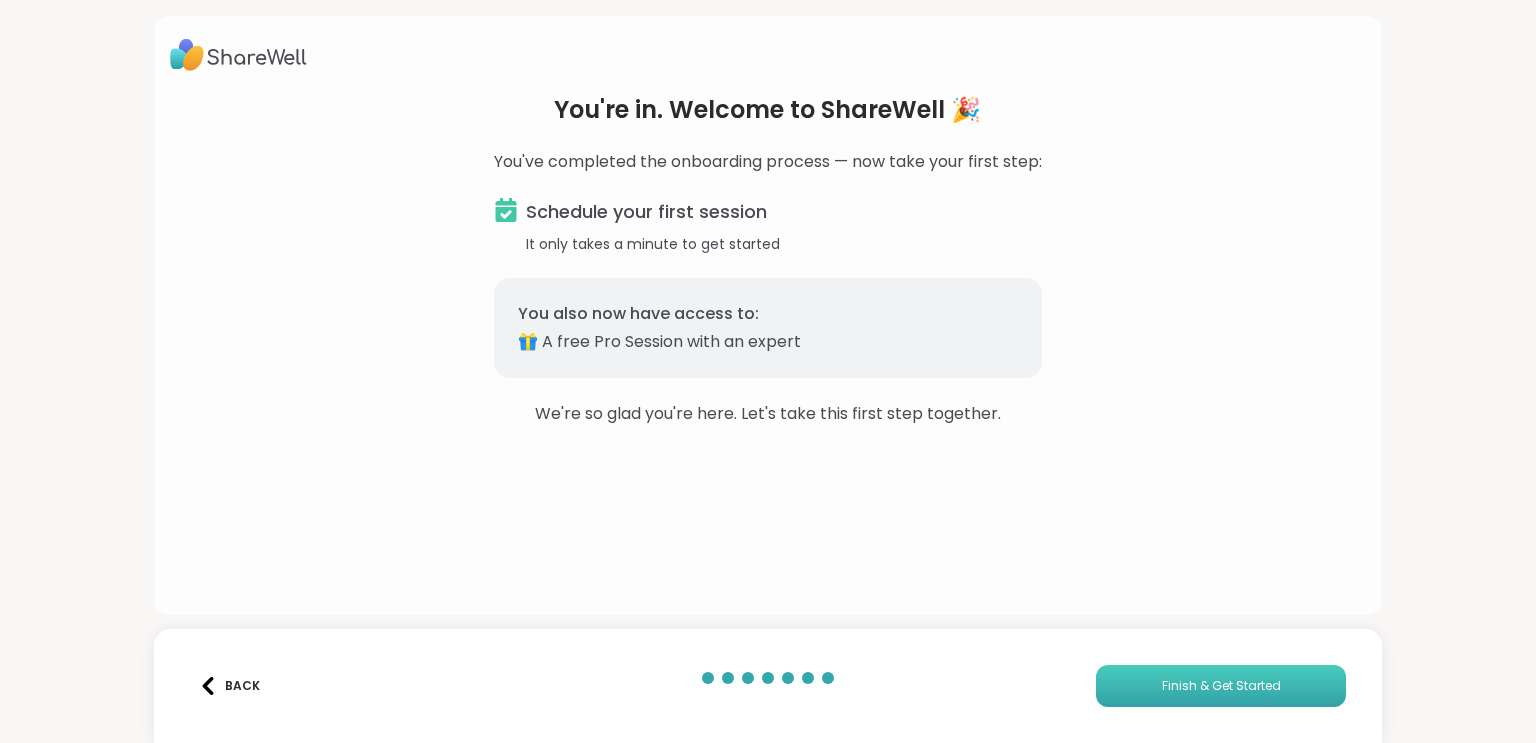 click on "Finish & Get Started" at bounding box center [1221, 686] 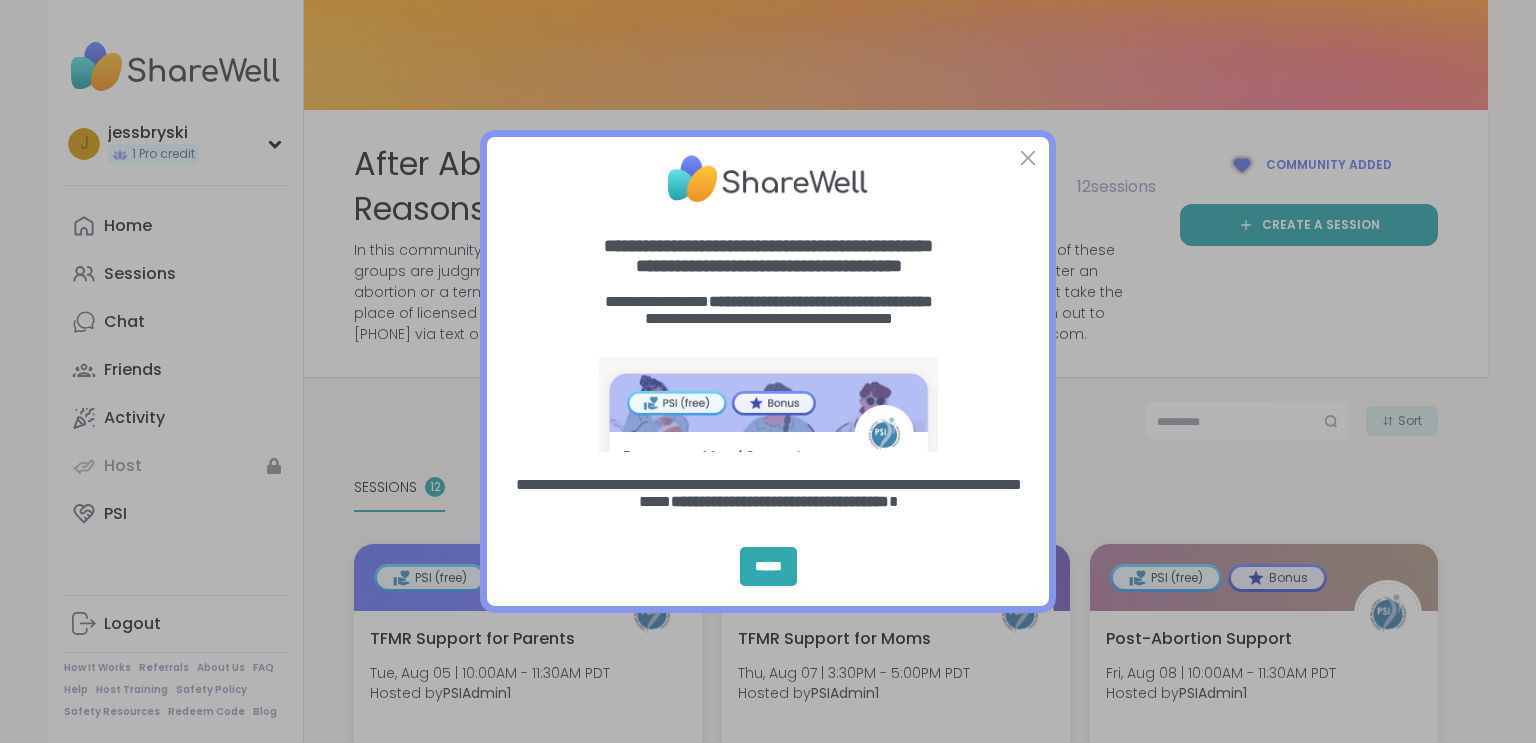 scroll, scrollTop: 0, scrollLeft: 0, axis: both 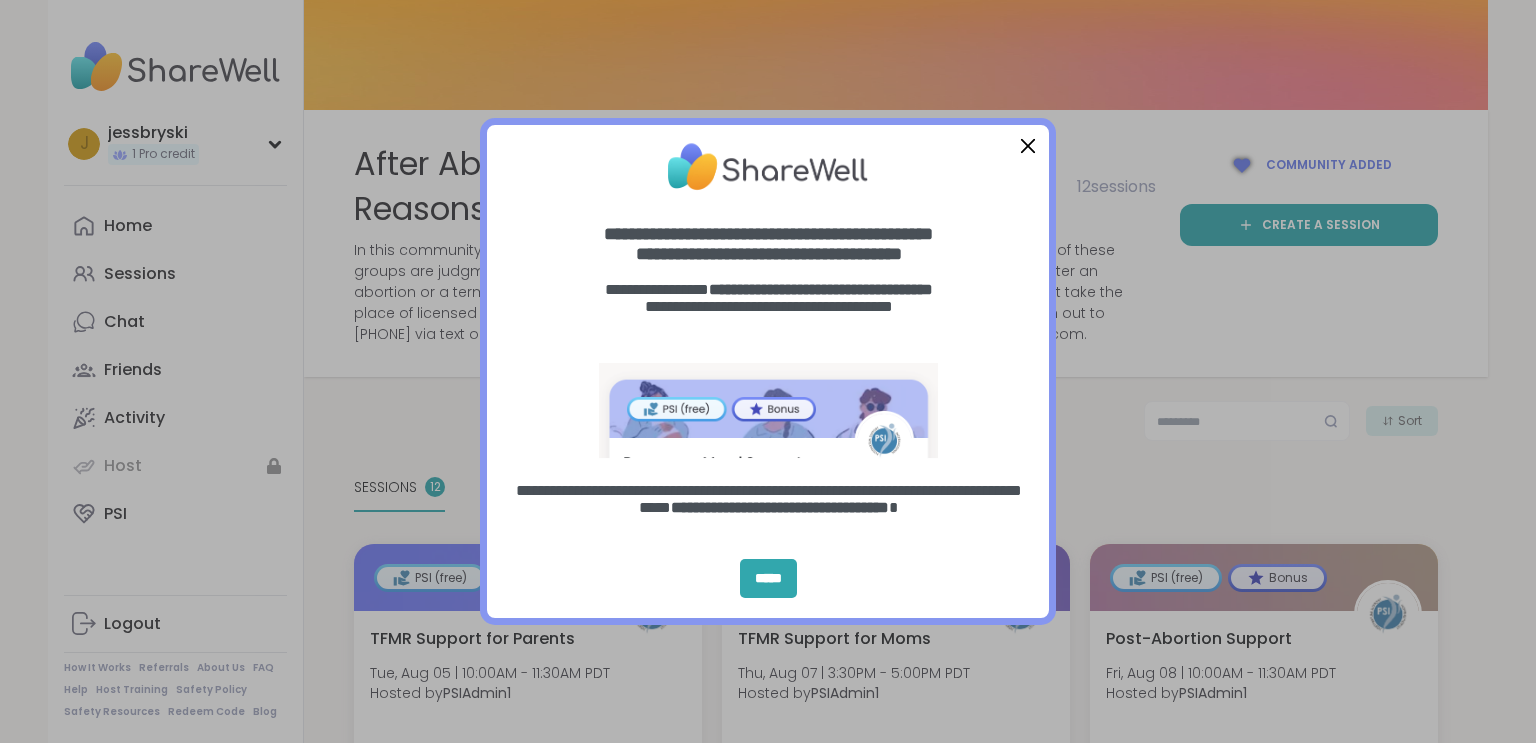 click at bounding box center [1028, 145] 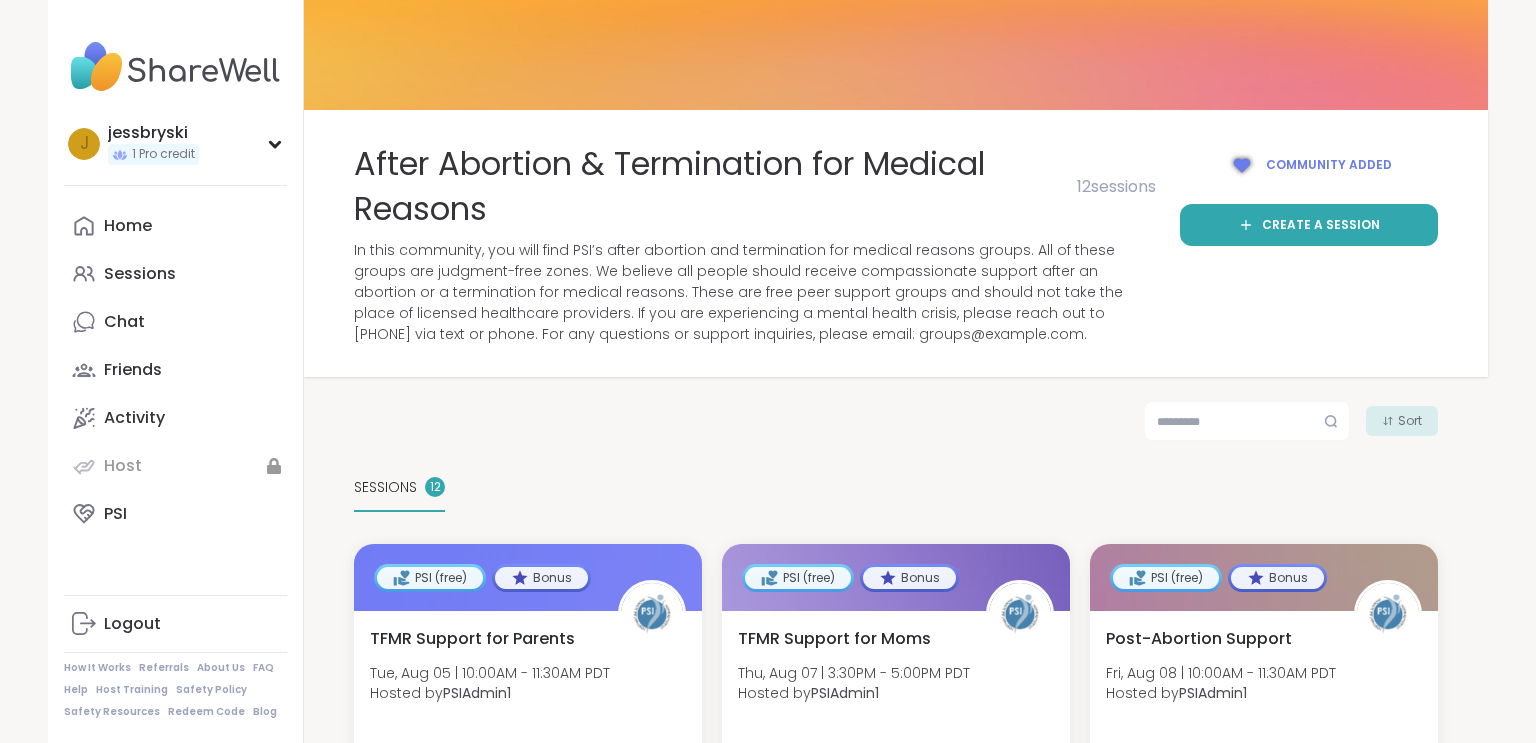 scroll, scrollTop: 248, scrollLeft: 0, axis: vertical 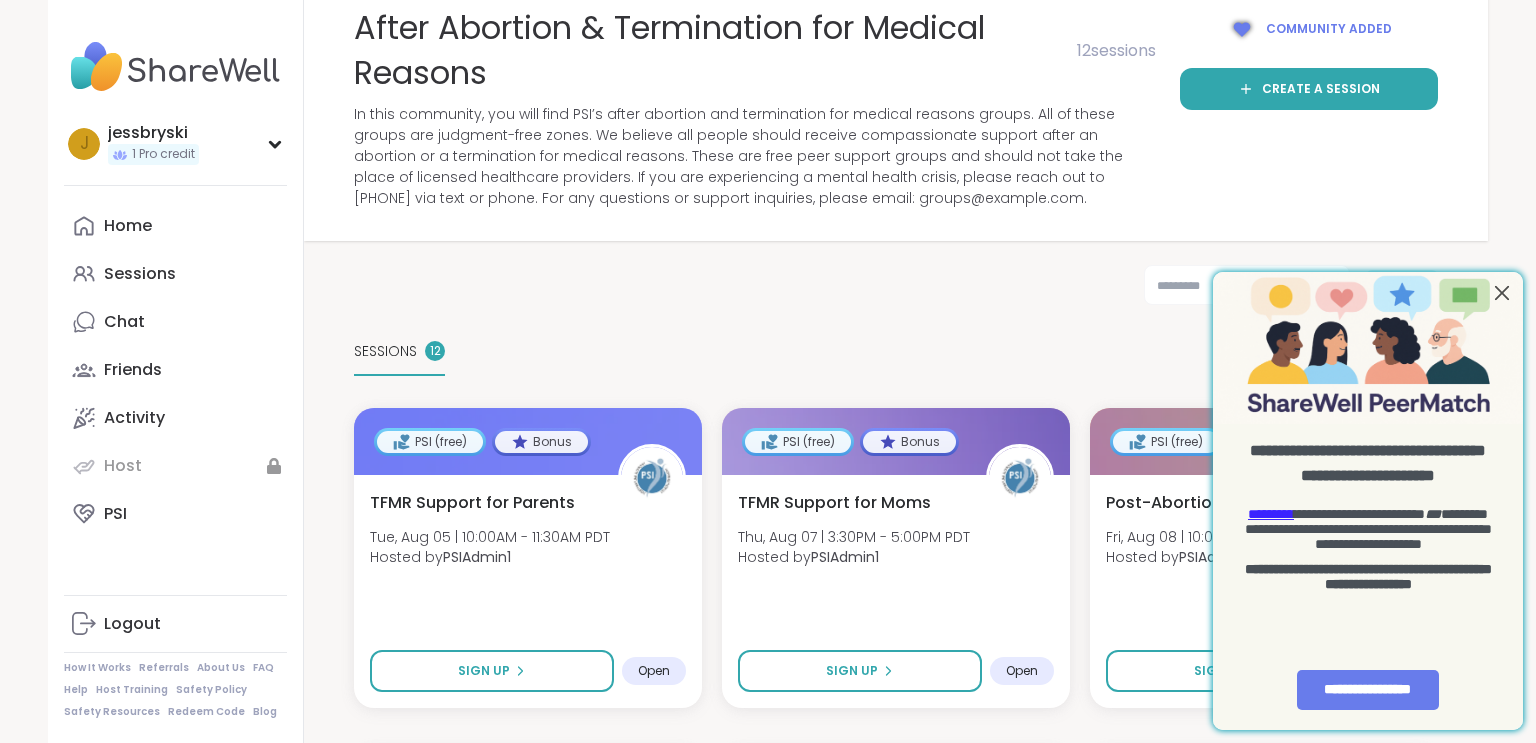 click at bounding box center [1502, 293] 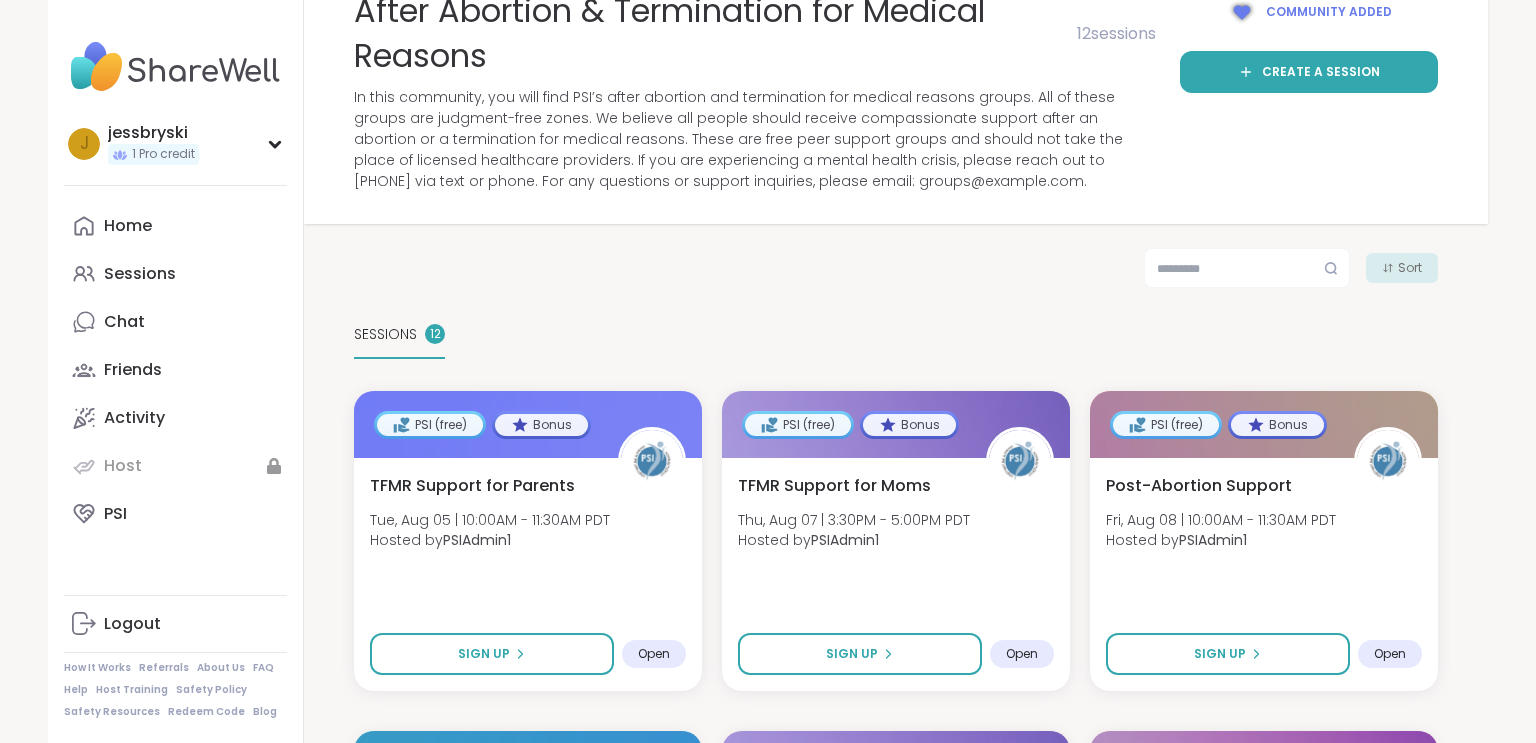 scroll, scrollTop: 311, scrollLeft: 0, axis: vertical 